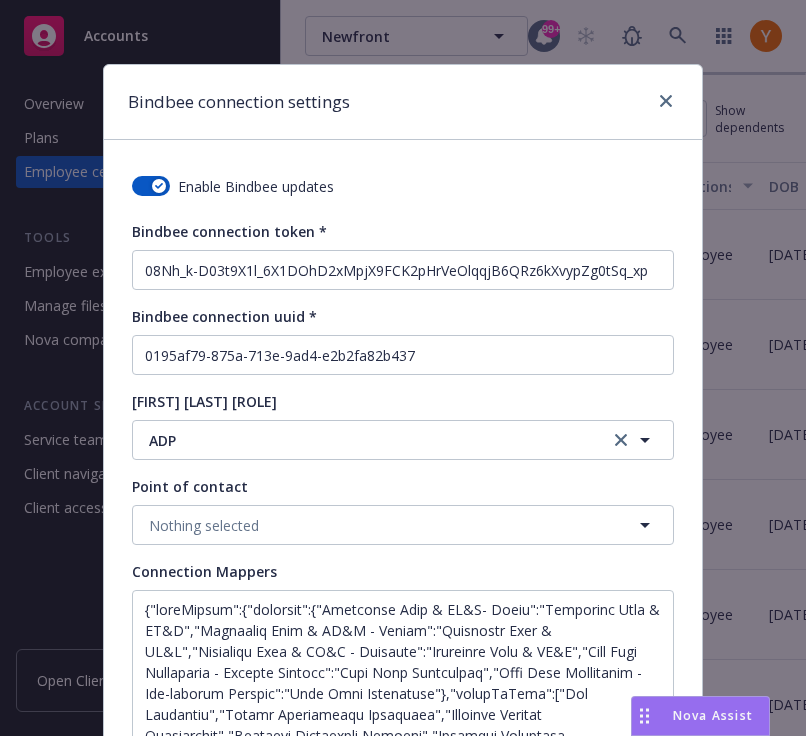 scroll, scrollTop: 0, scrollLeft: 0, axis: both 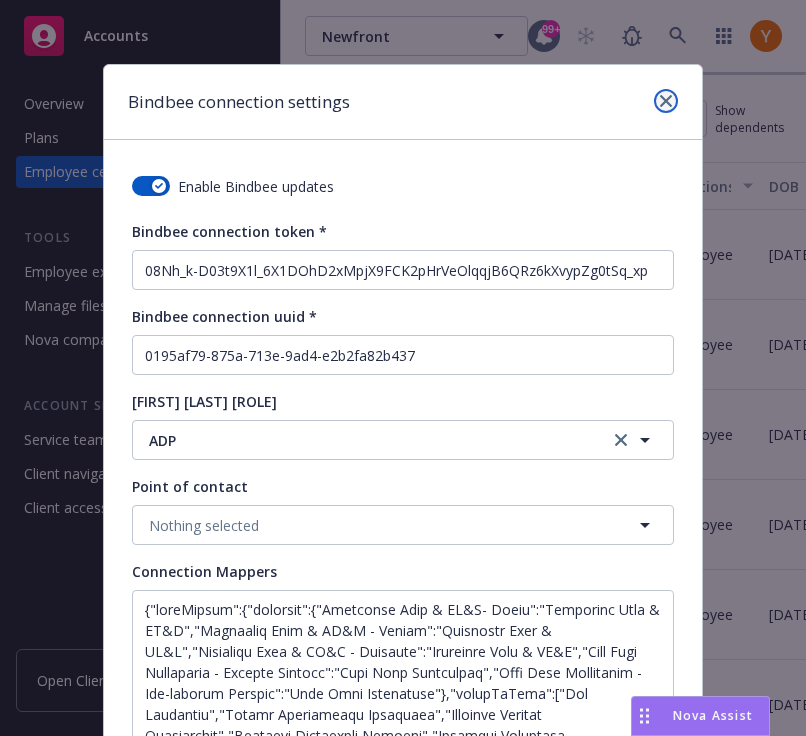 click at bounding box center [666, 101] 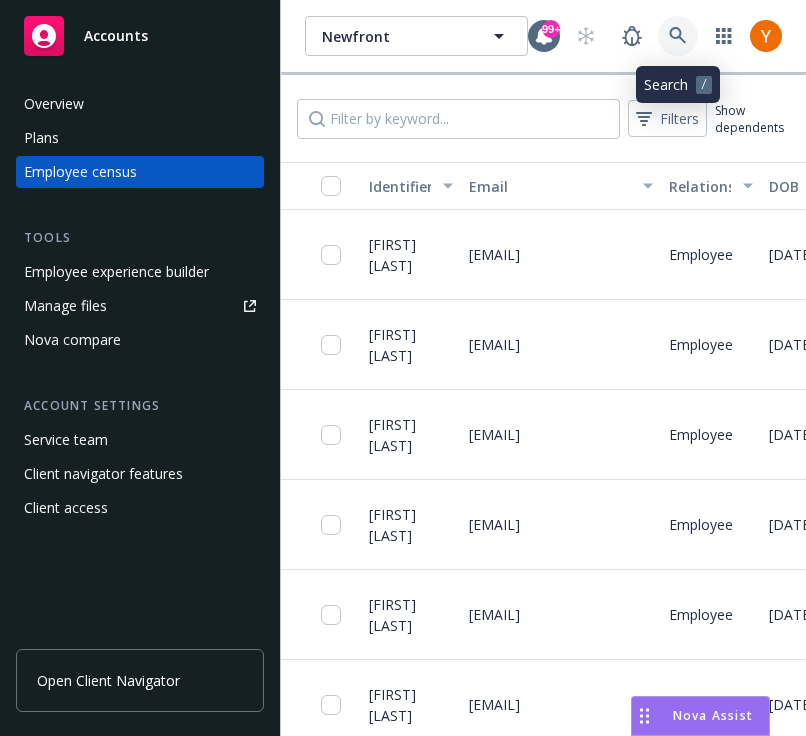 click 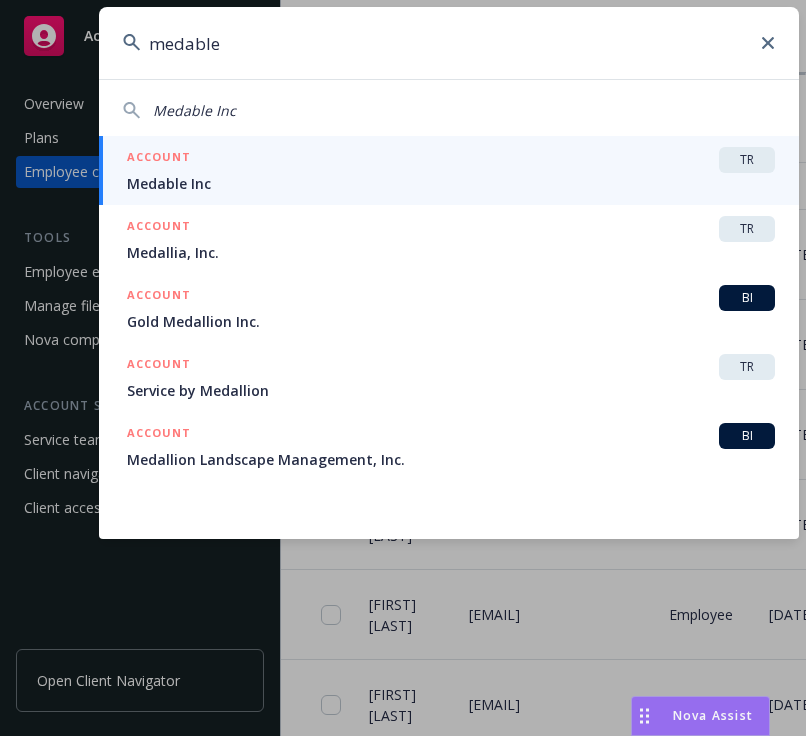 type on "medable" 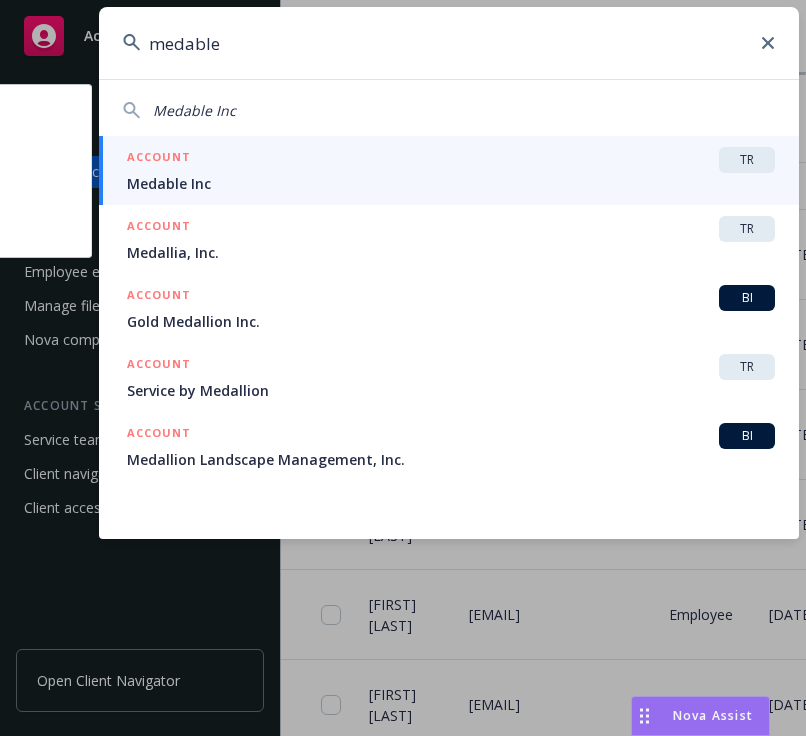 click on "Medable Inc" at bounding box center (451, 183) 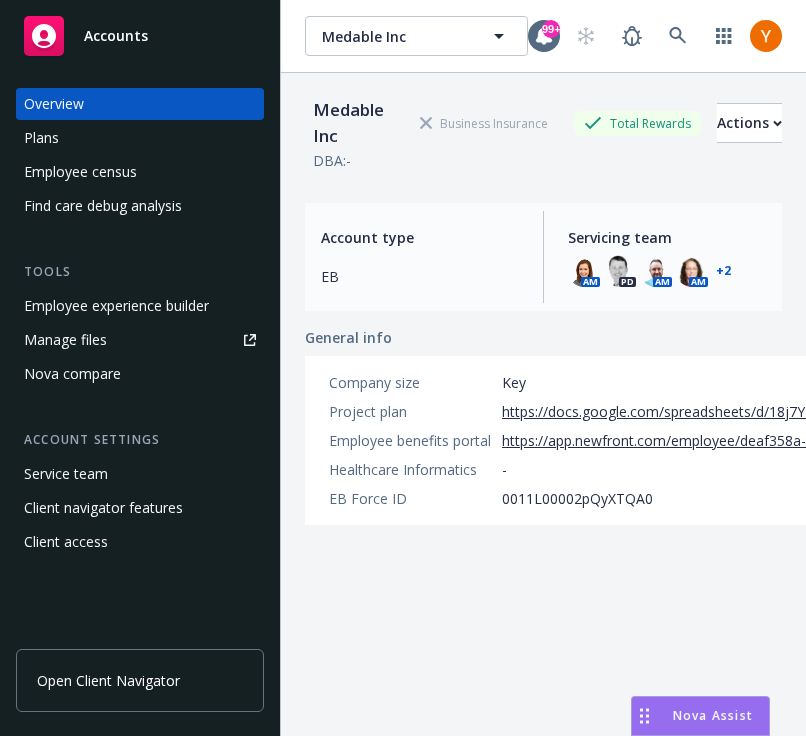 click on "Employee census" at bounding box center [140, 172] 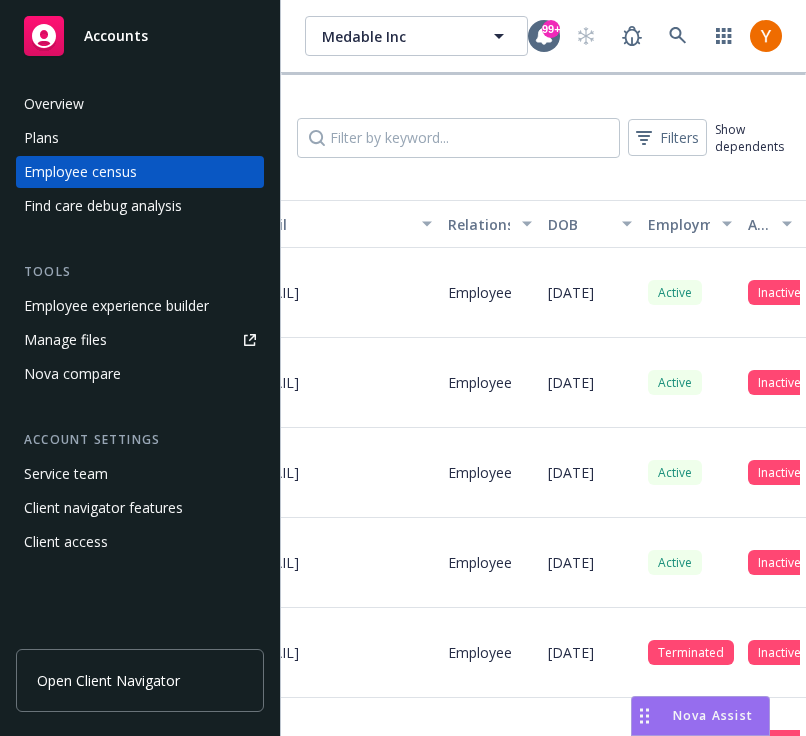 scroll, scrollTop: 0, scrollLeft: 483, axis: horizontal 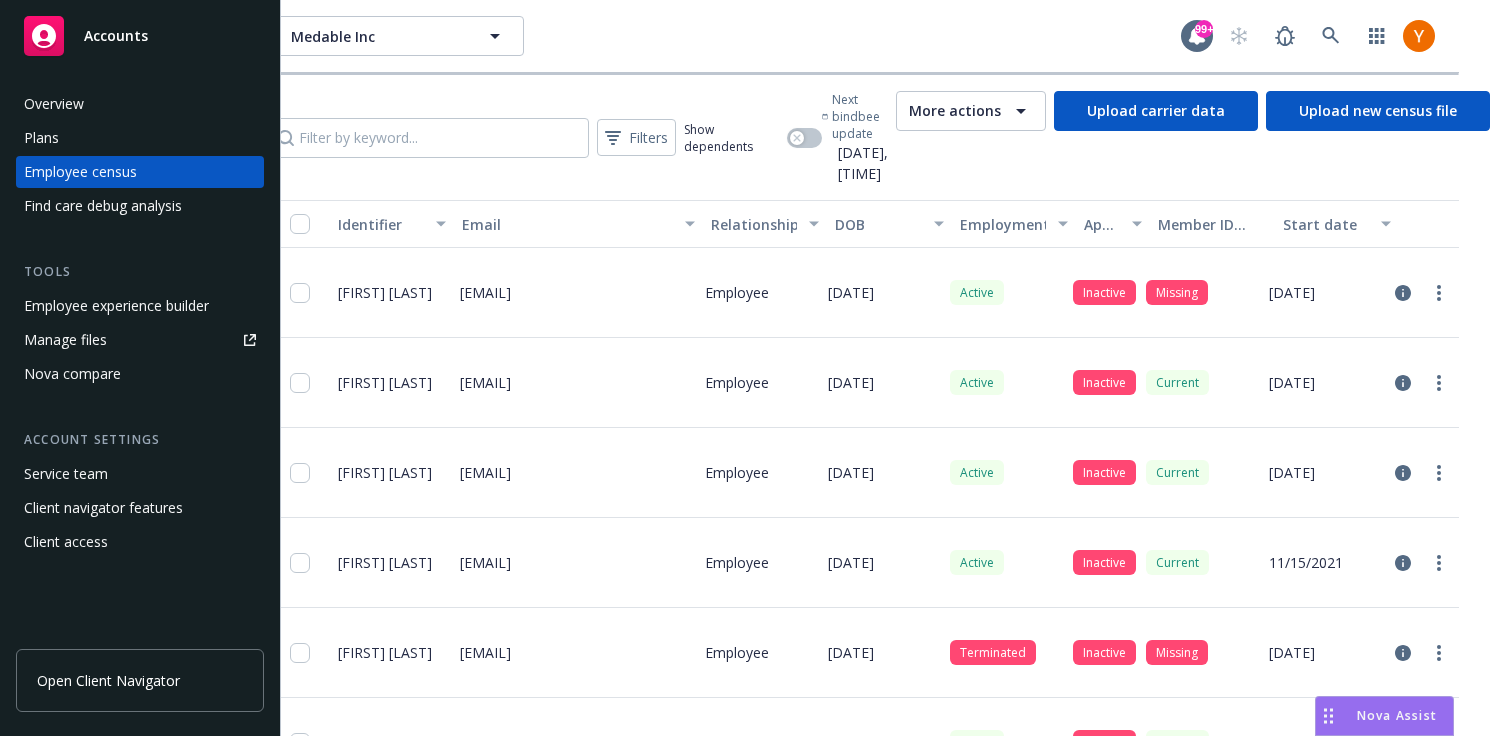 click on "More actions" at bounding box center [955, 111] 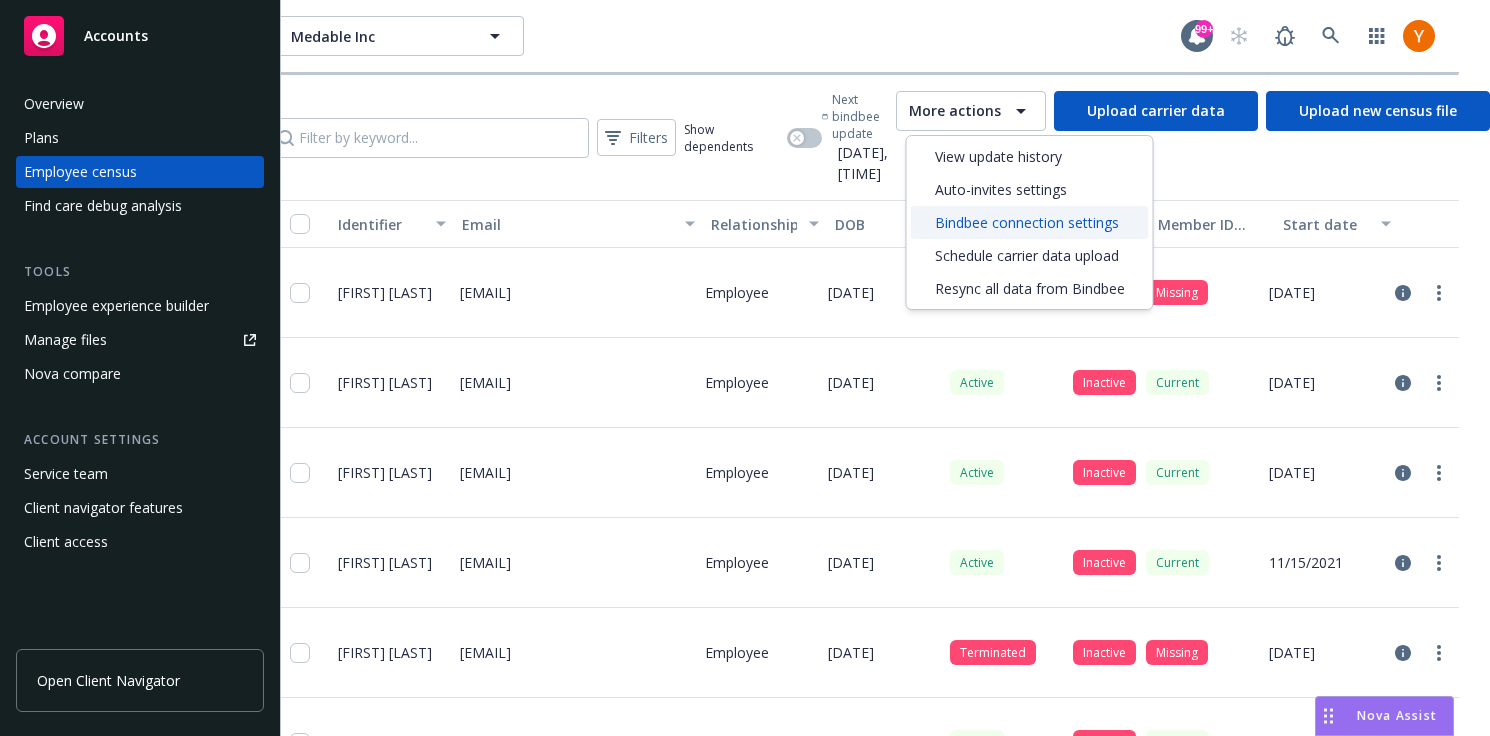click on "Bindbee connection settings" at bounding box center [1027, 222] 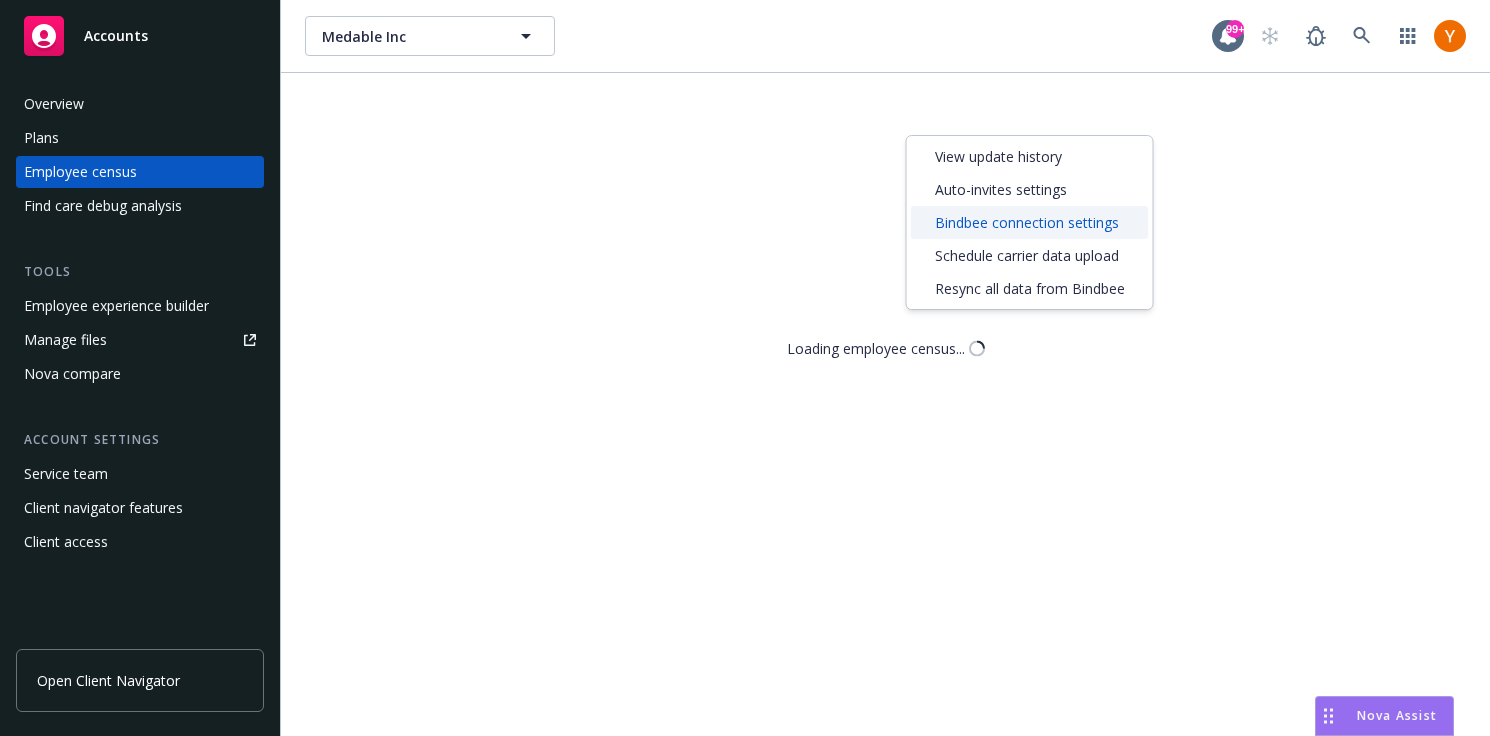 scroll, scrollTop: 0, scrollLeft: 0, axis: both 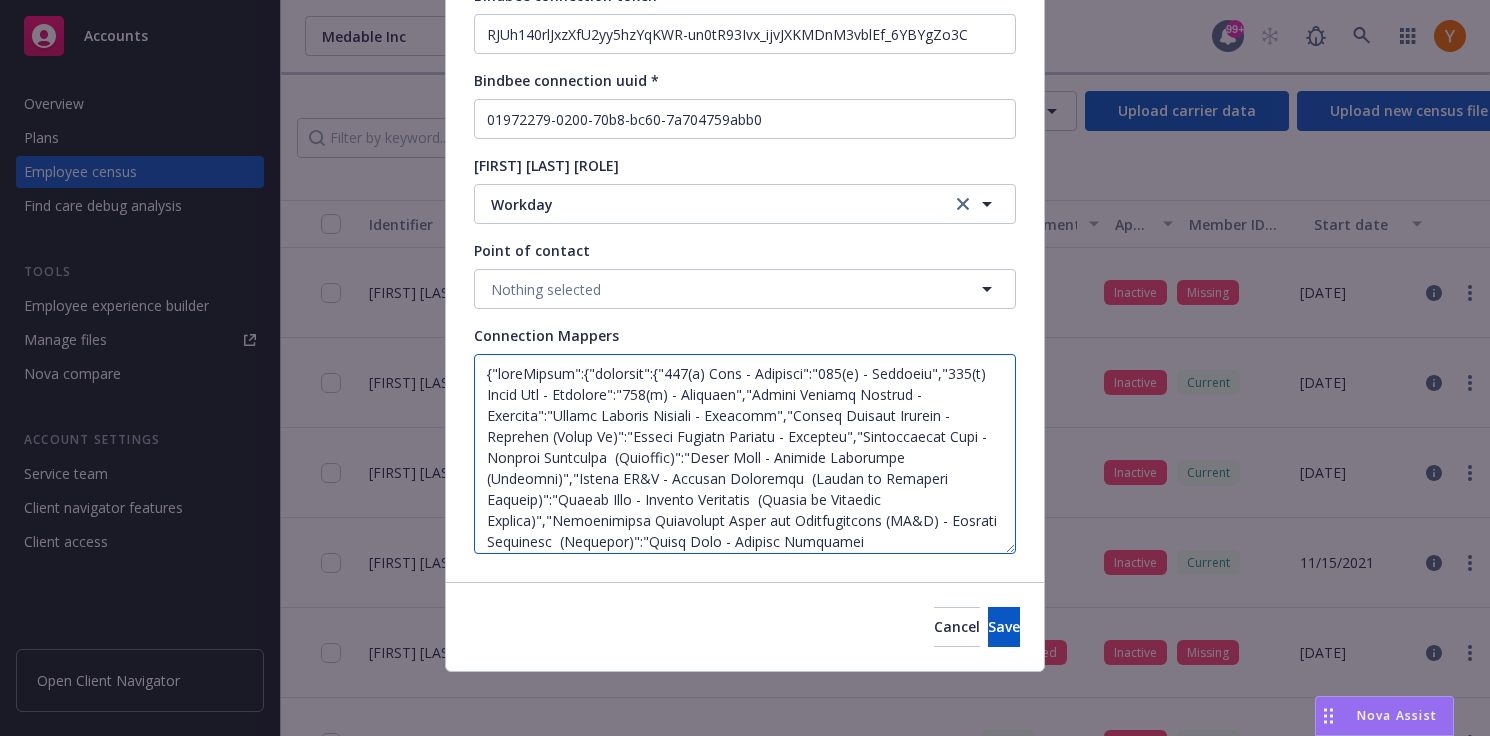 drag, startPoint x: 650, startPoint y: 405, endPoint x: 764, endPoint y: 501, distance: 149.03691 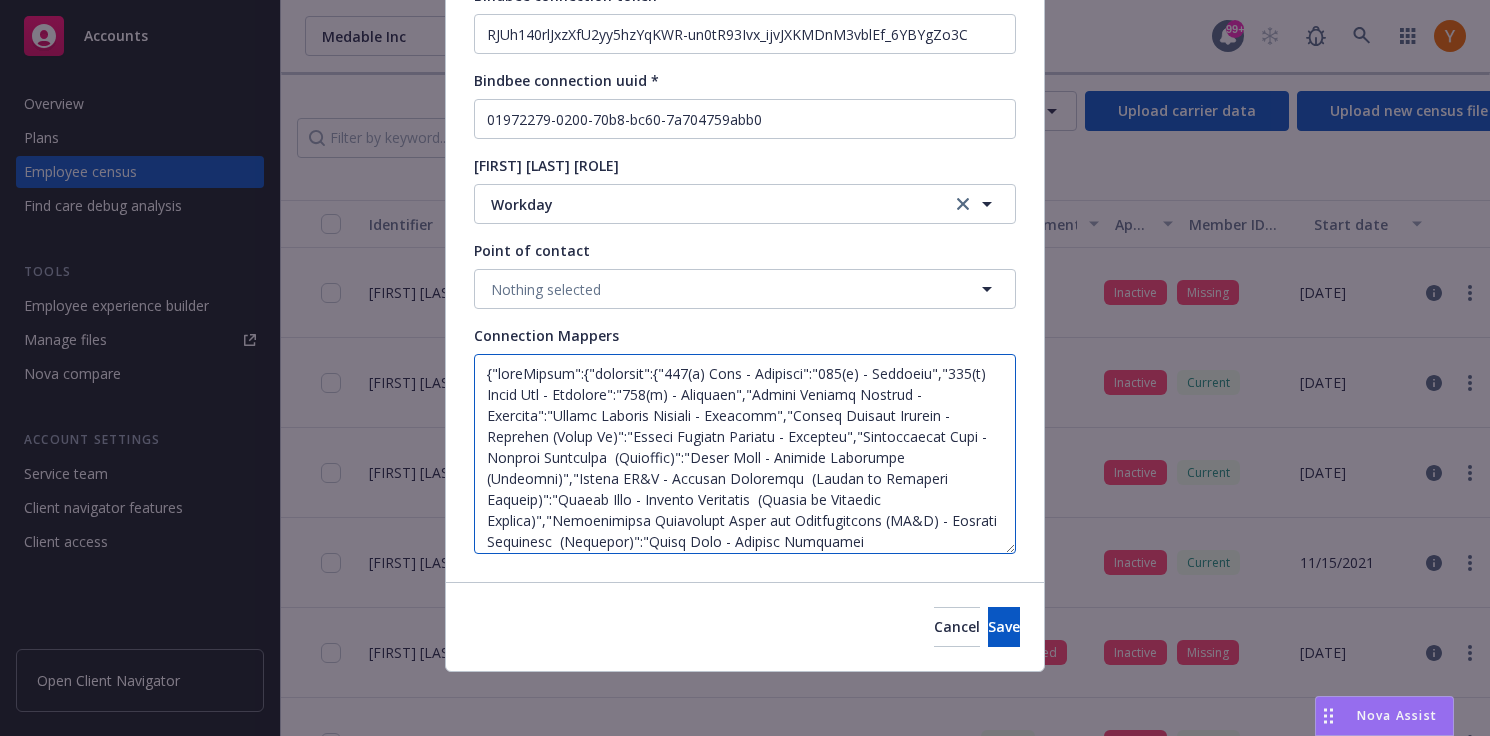 click at bounding box center (745, 454) 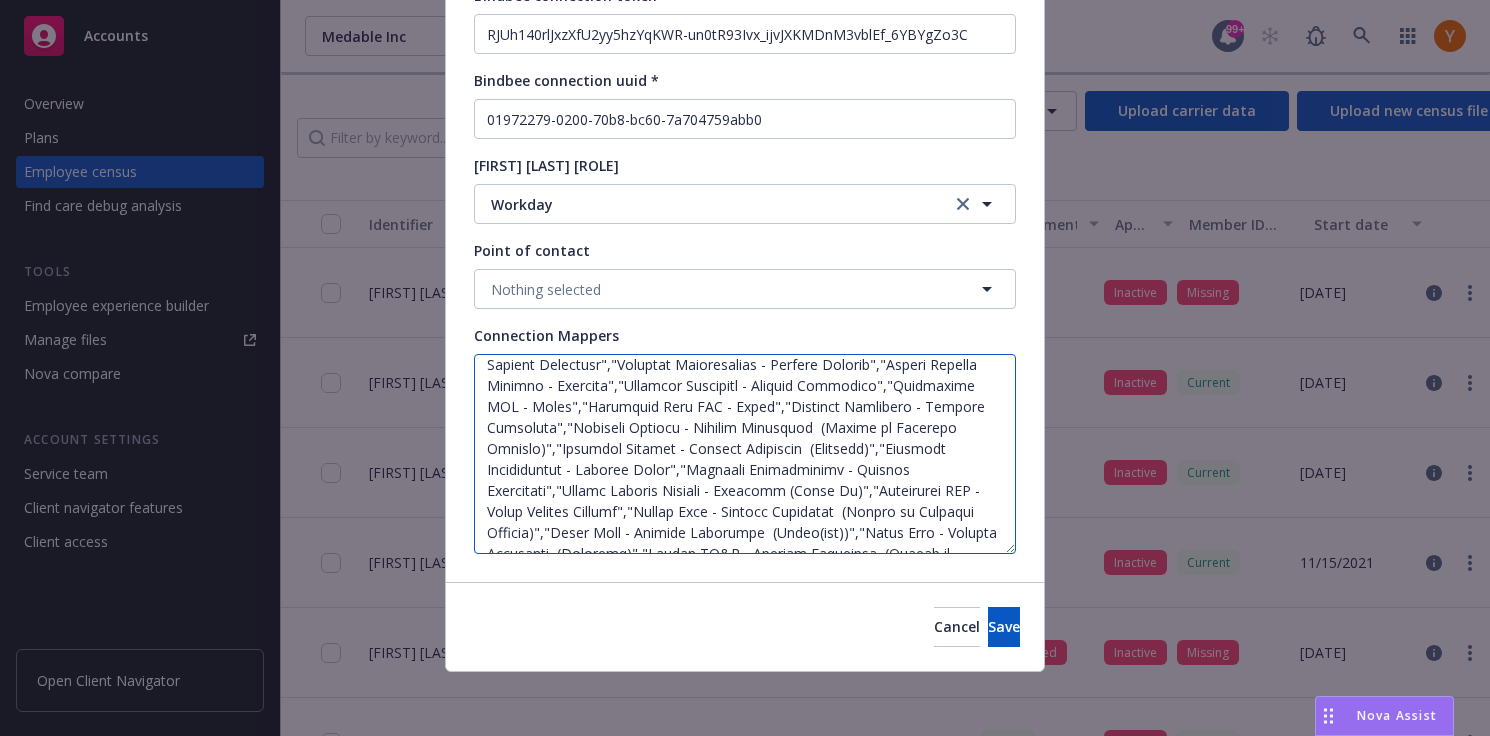 scroll, scrollTop: 826, scrollLeft: 0, axis: vertical 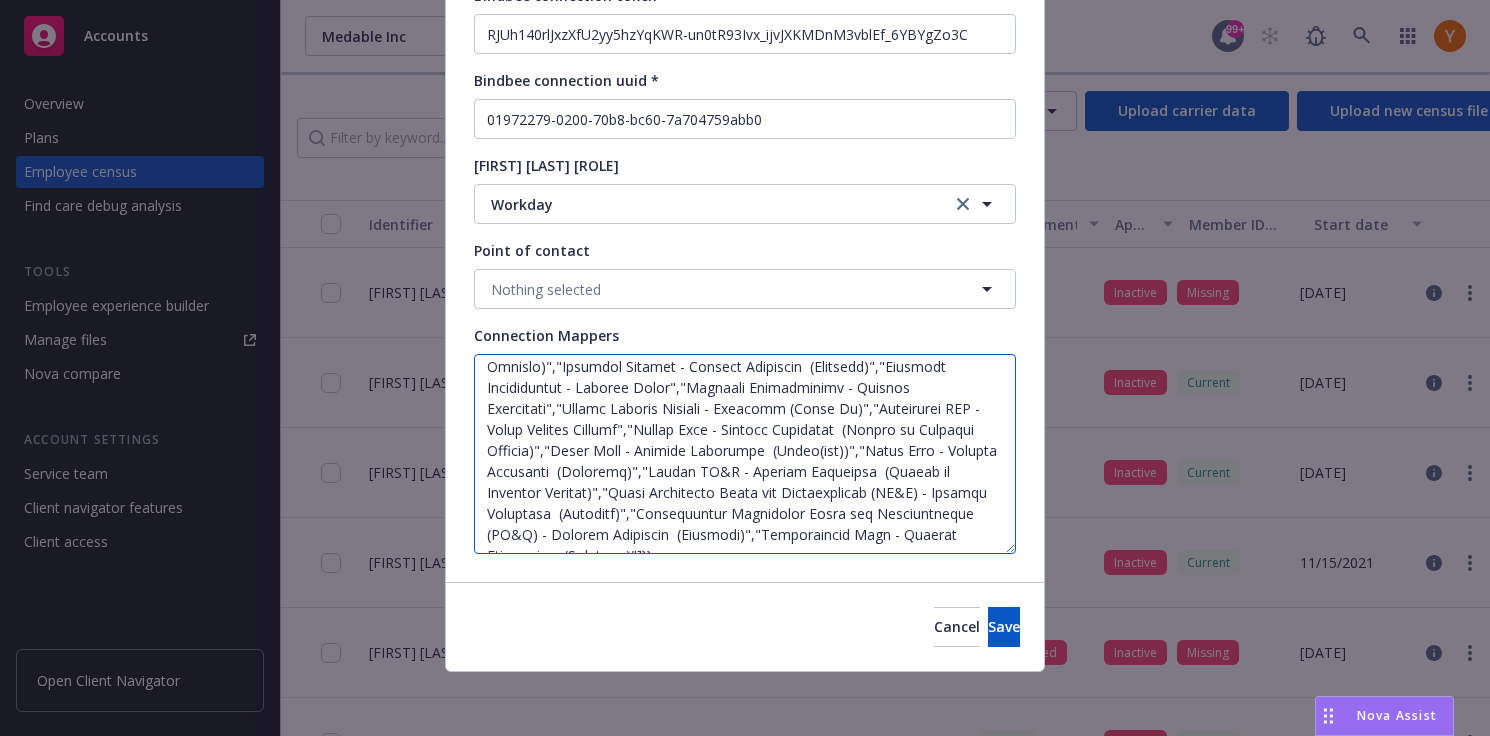 click at bounding box center [745, 454] 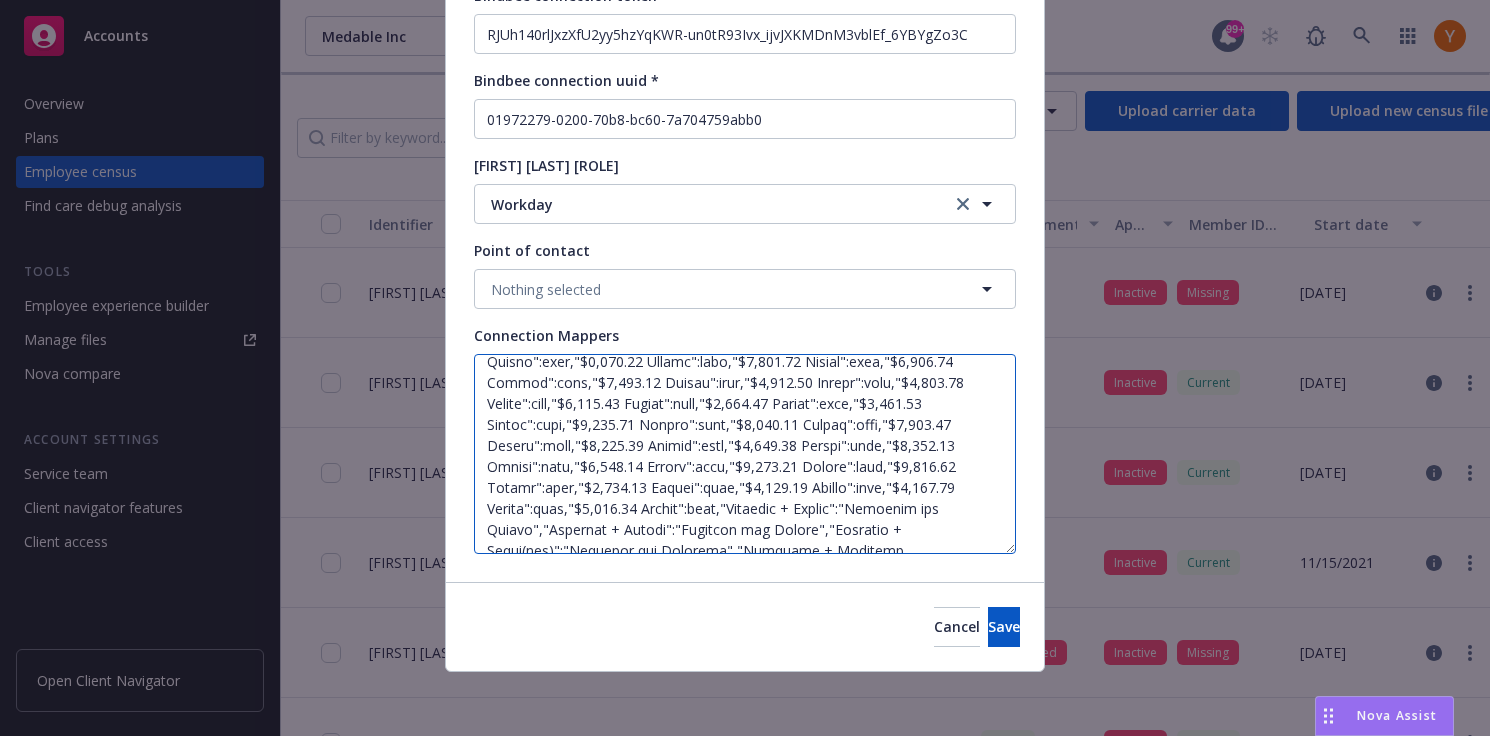 scroll, scrollTop: 0, scrollLeft: 0, axis: both 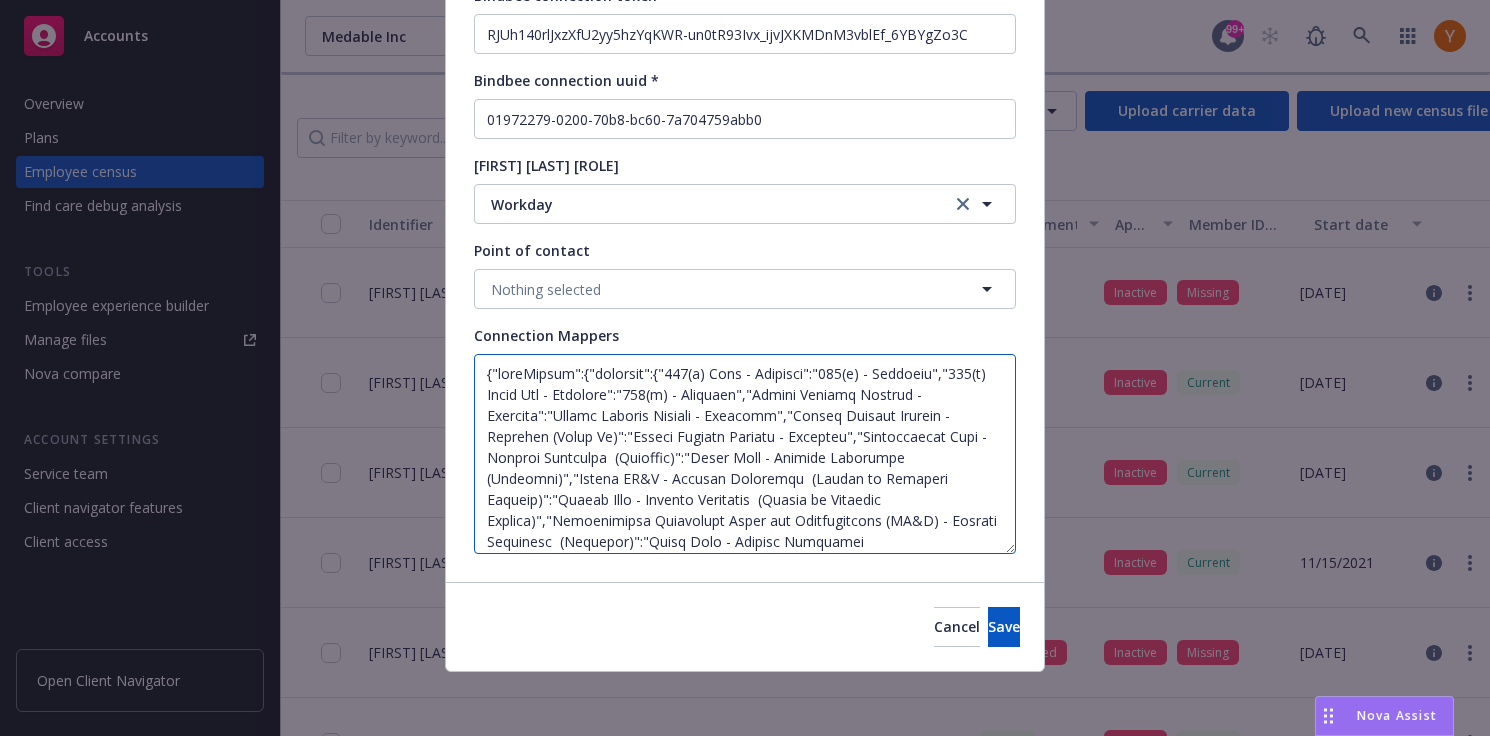 drag, startPoint x: 686, startPoint y: 411, endPoint x: 802, endPoint y: 505, distance: 149.30505 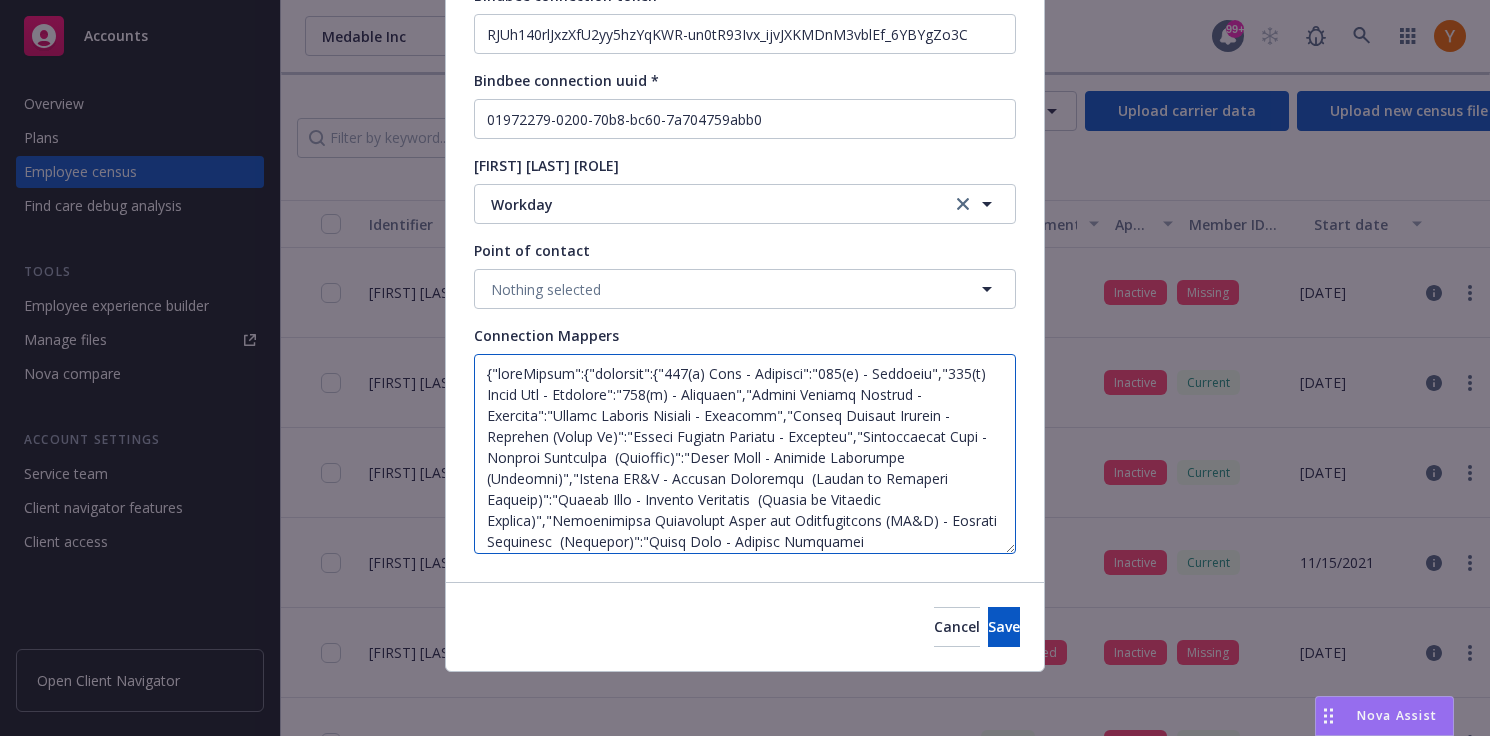 click at bounding box center [745, 454] 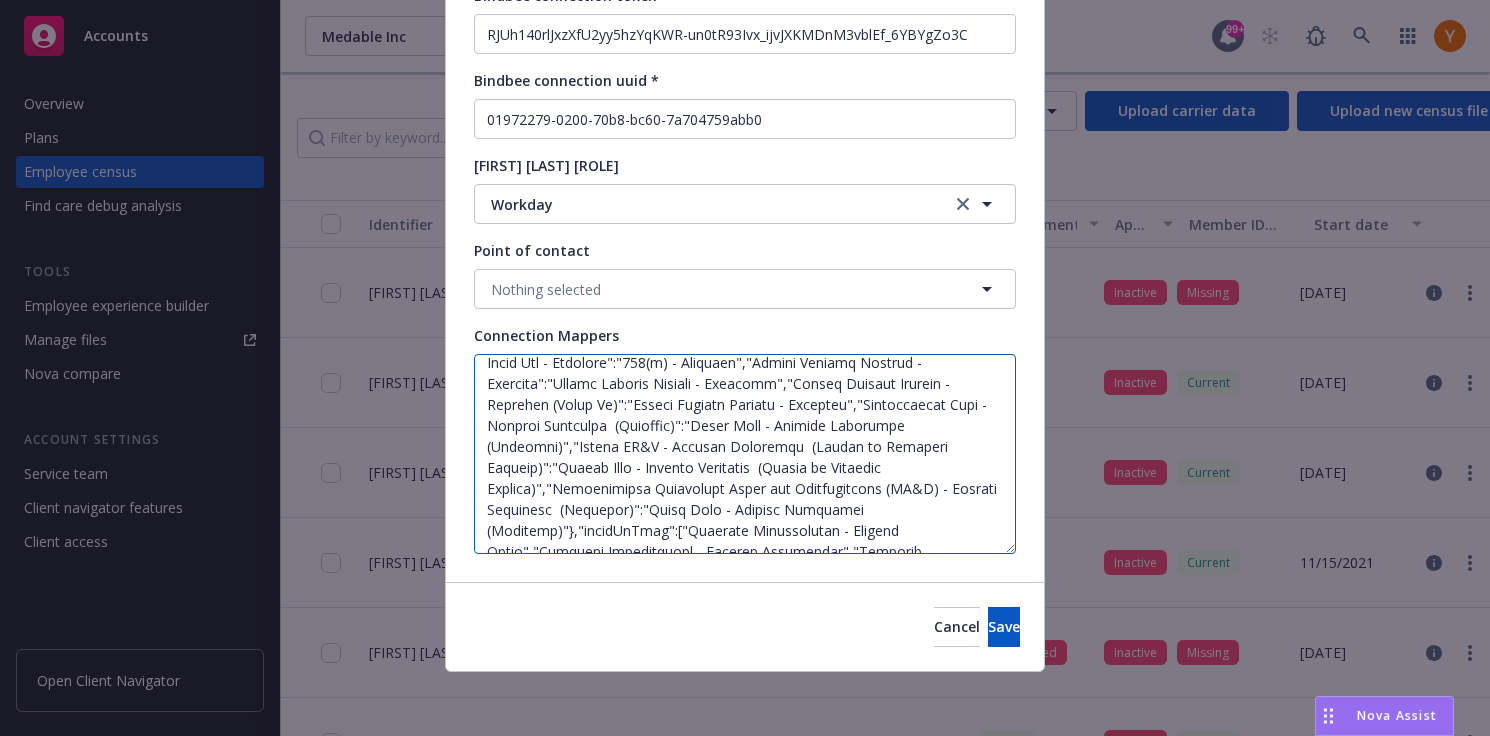 scroll, scrollTop: 0, scrollLeft: 0, axis: both 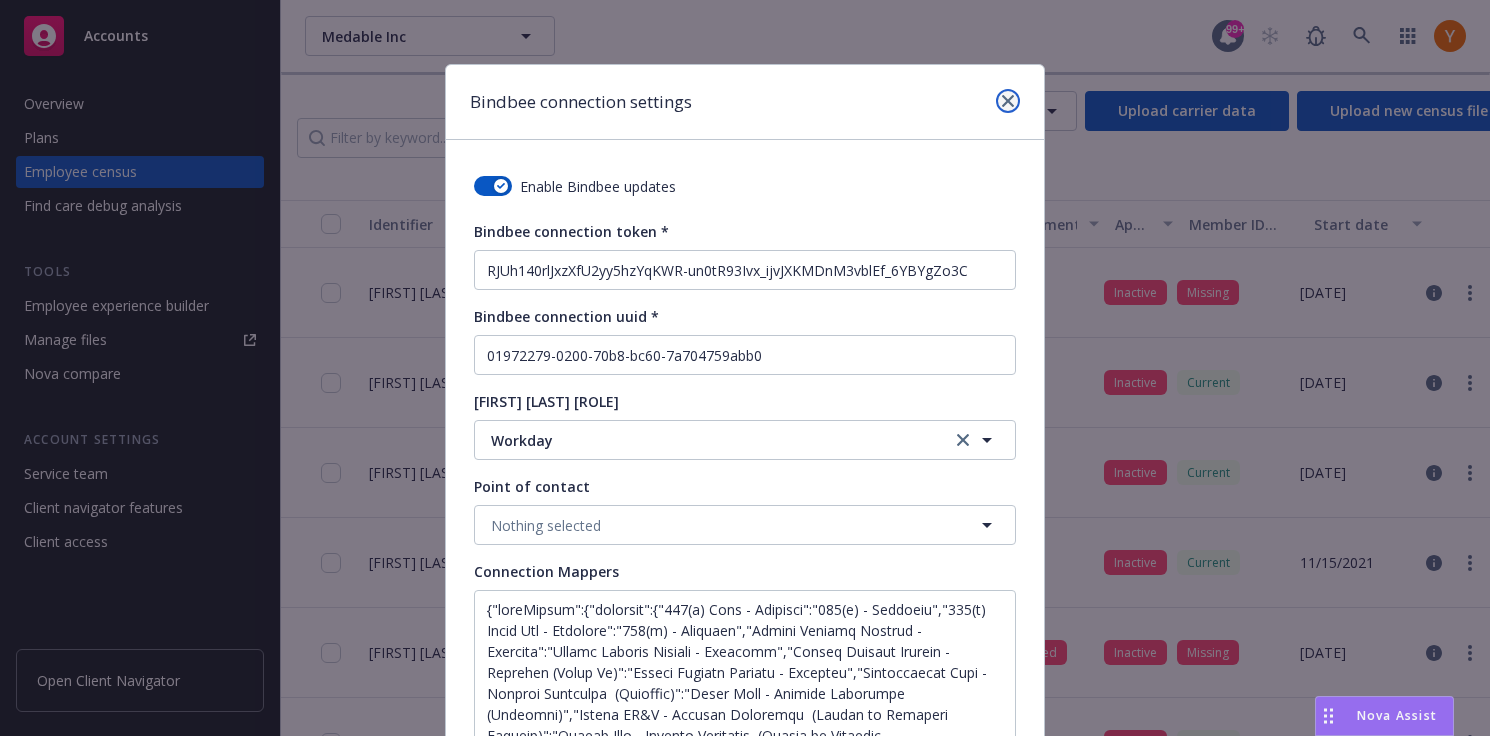 click 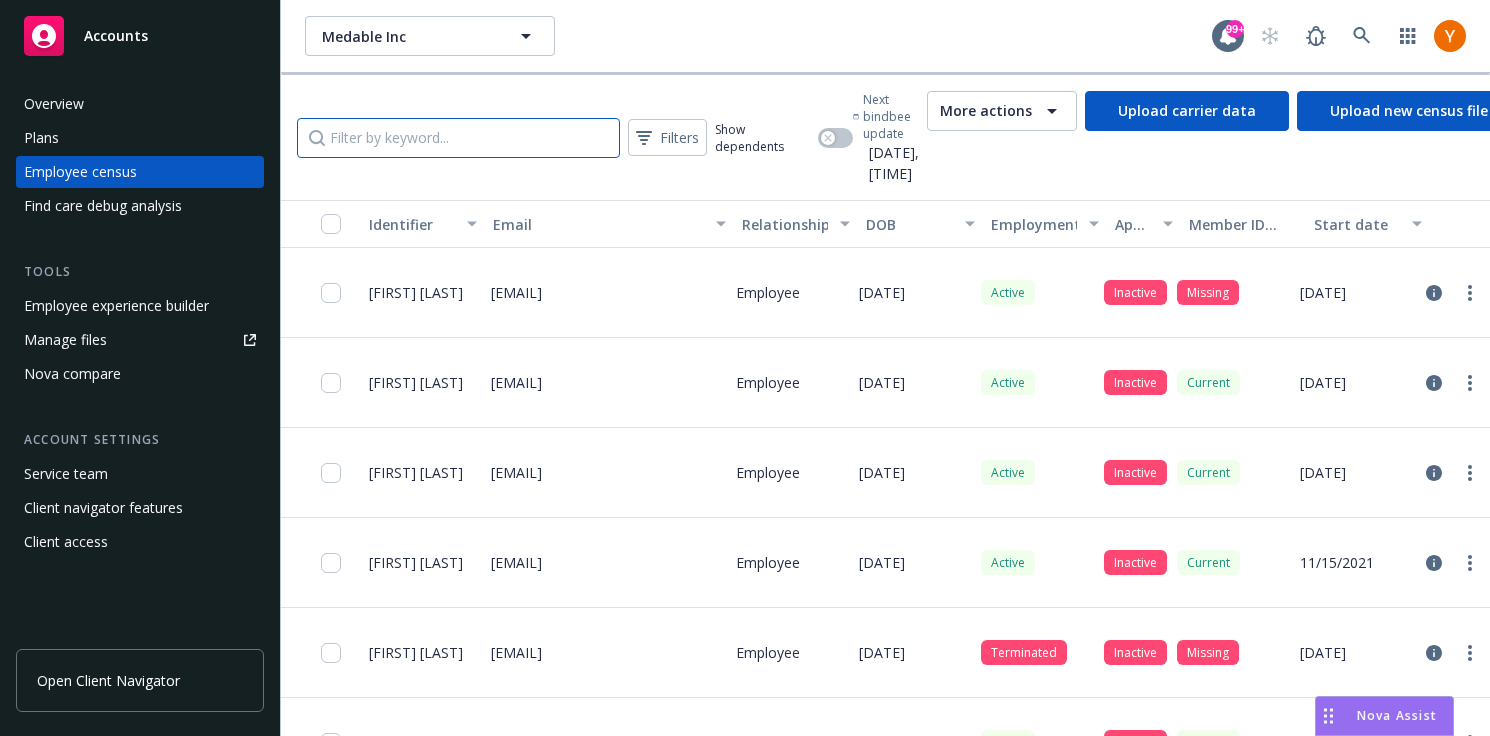 click at bounding box center [458, 138] 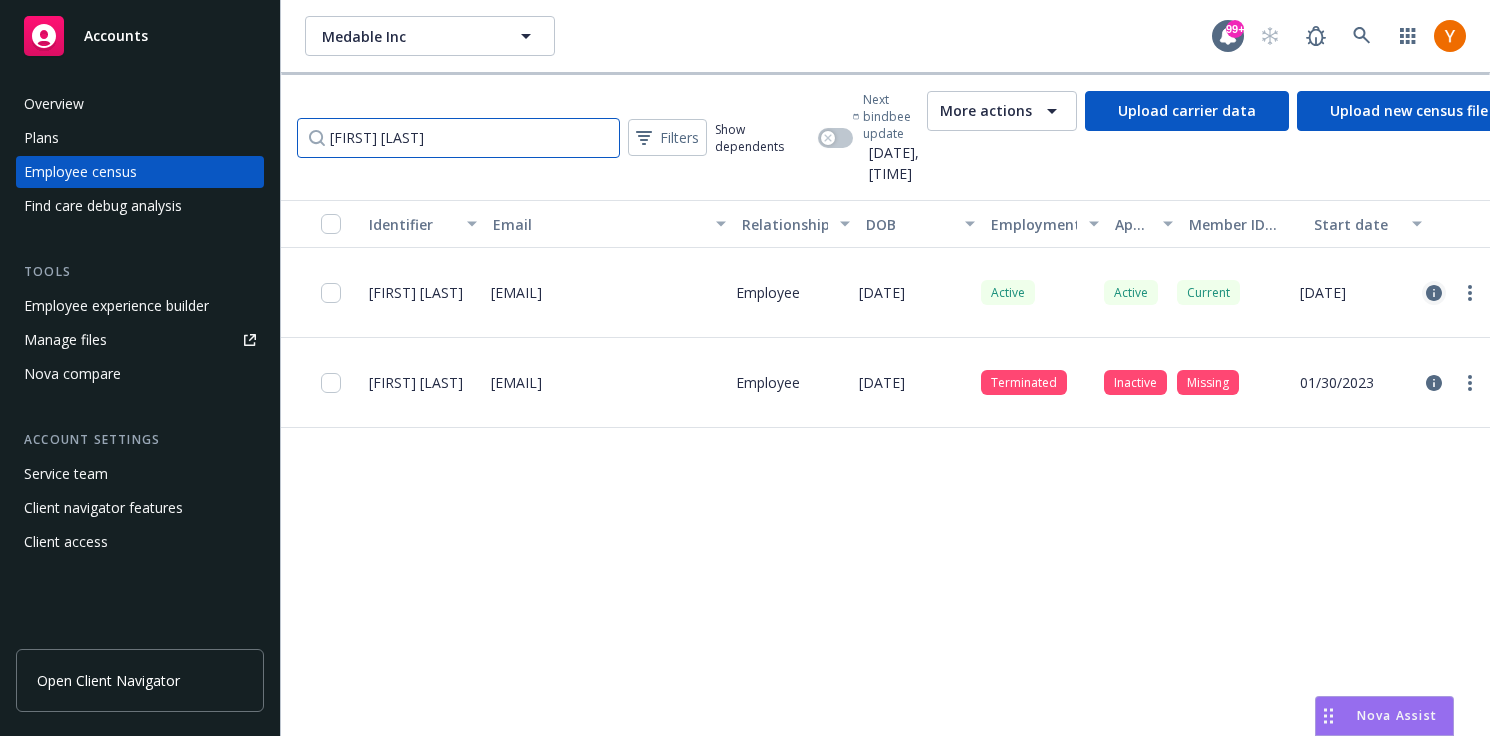 type on "tim mc" 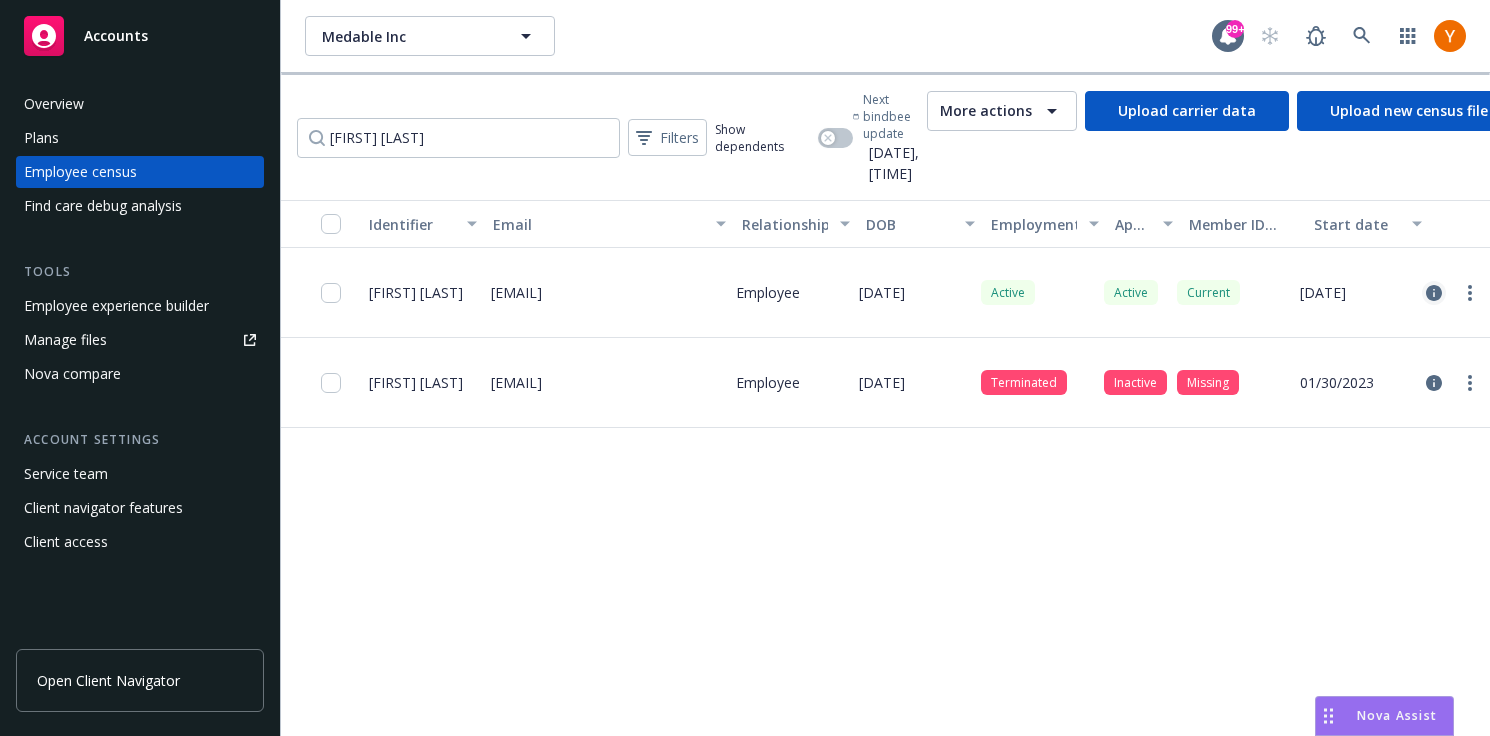 click 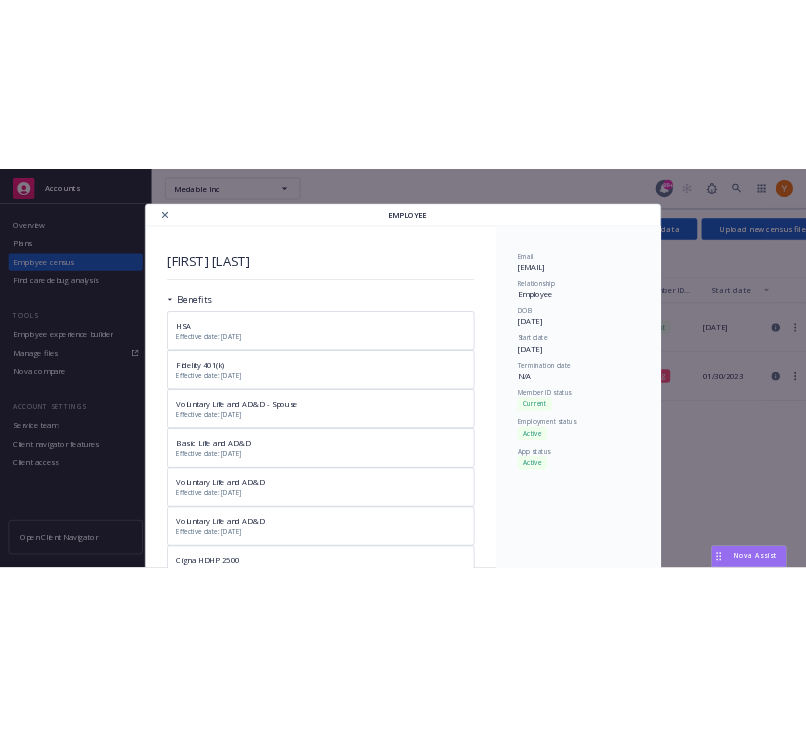scroll, scrollTop: 60, scrollLeft: 0, axis: vertical 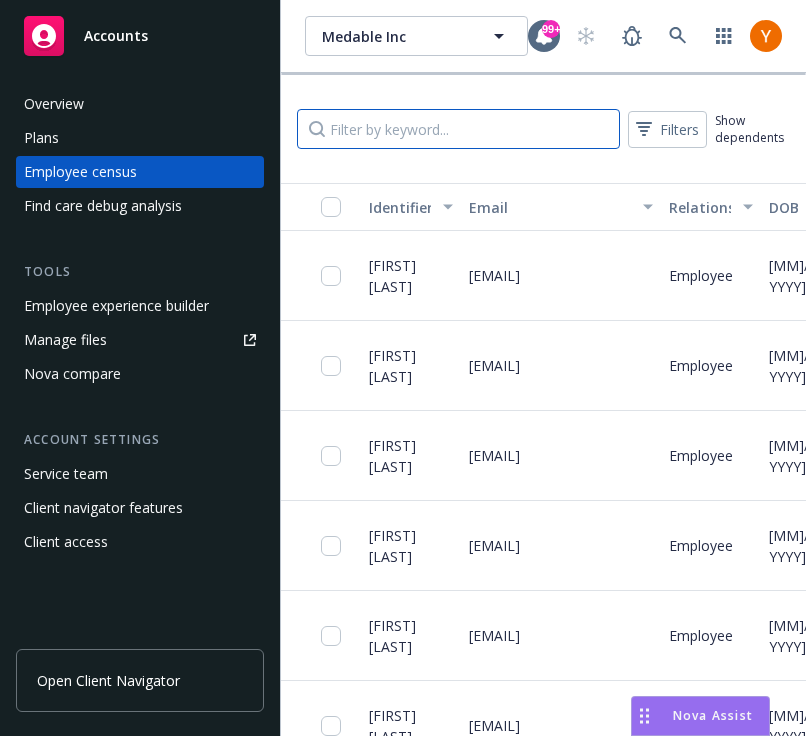 click at bounding box center [458, 129] 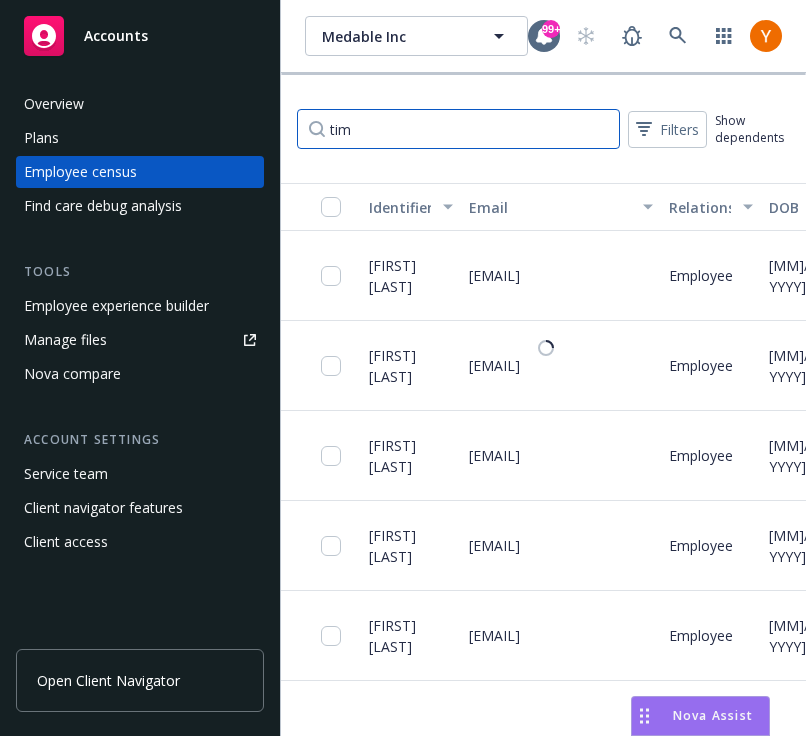 type on "tim" 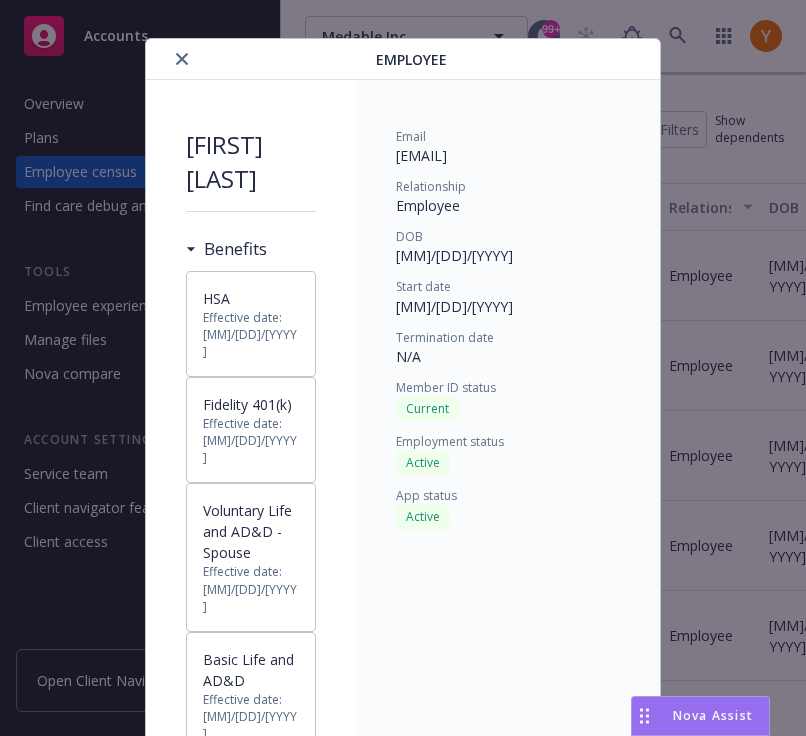 scroll, scrollTop: 23, scrollLeft: 0, axis: vertical 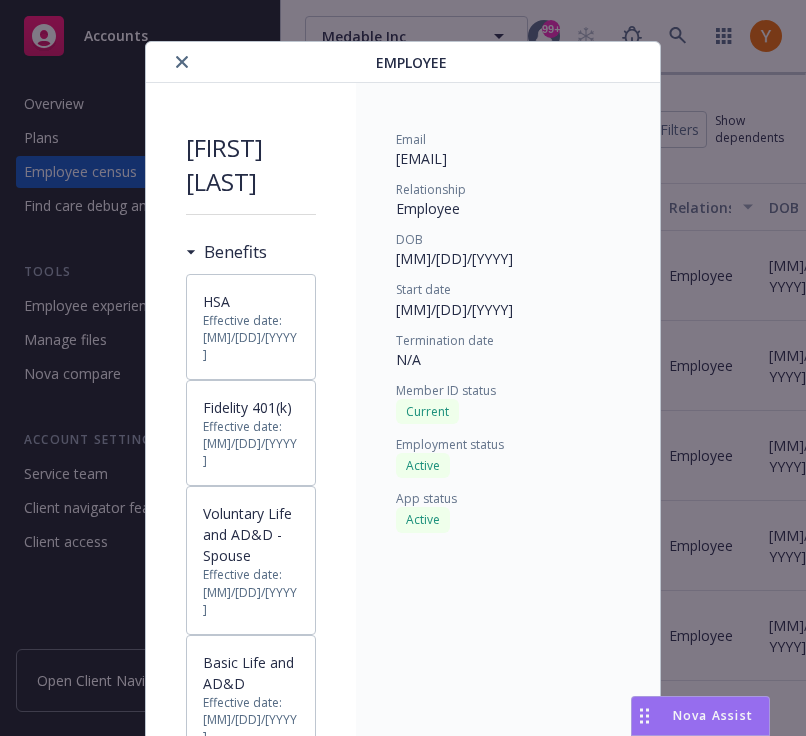 click 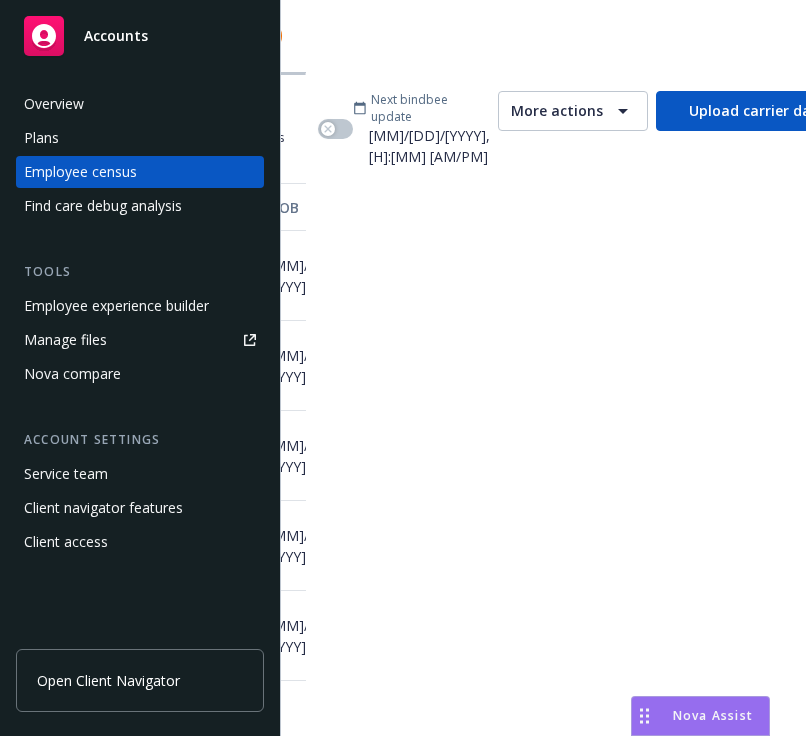 scroll, scrollTop: 0, scrollLeft: 732, axis: horizontal 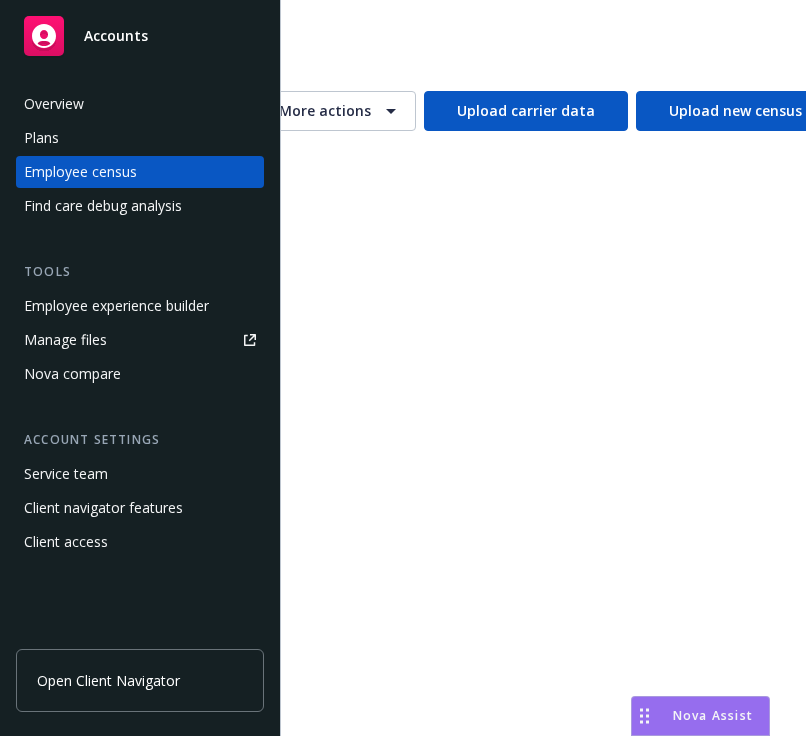 click on "More actions" at bounding box center (341, 111) 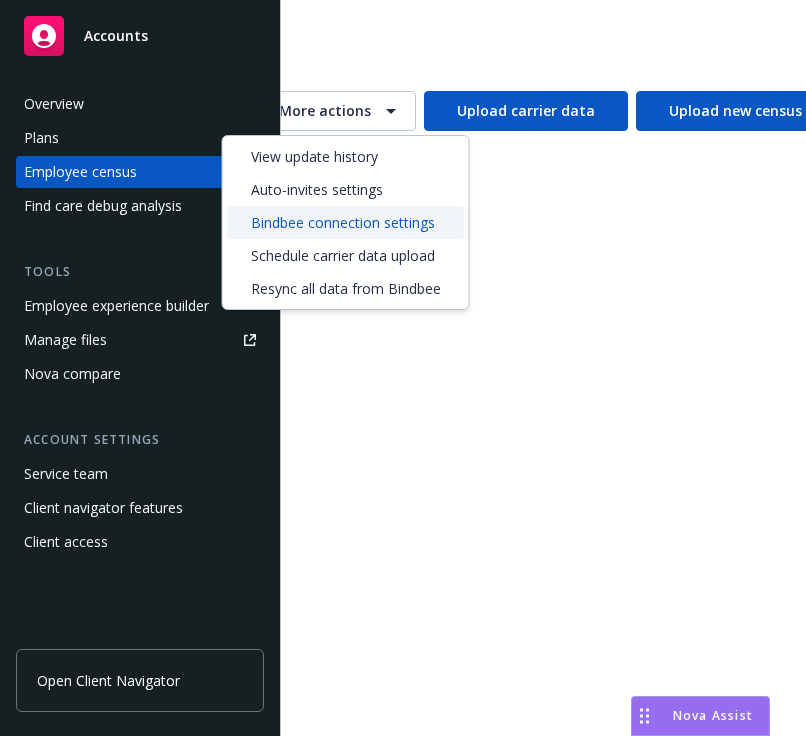 click on "Bindbee connection settings" at bounding box center (343, 222) 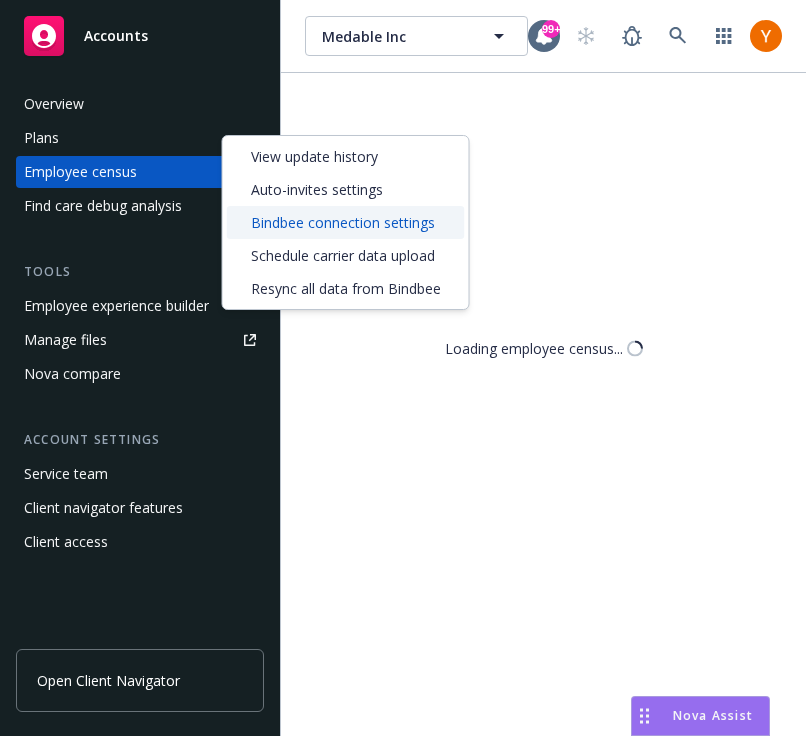 scroll, scrollTop: 0, scrollLeft: 0, axis: both 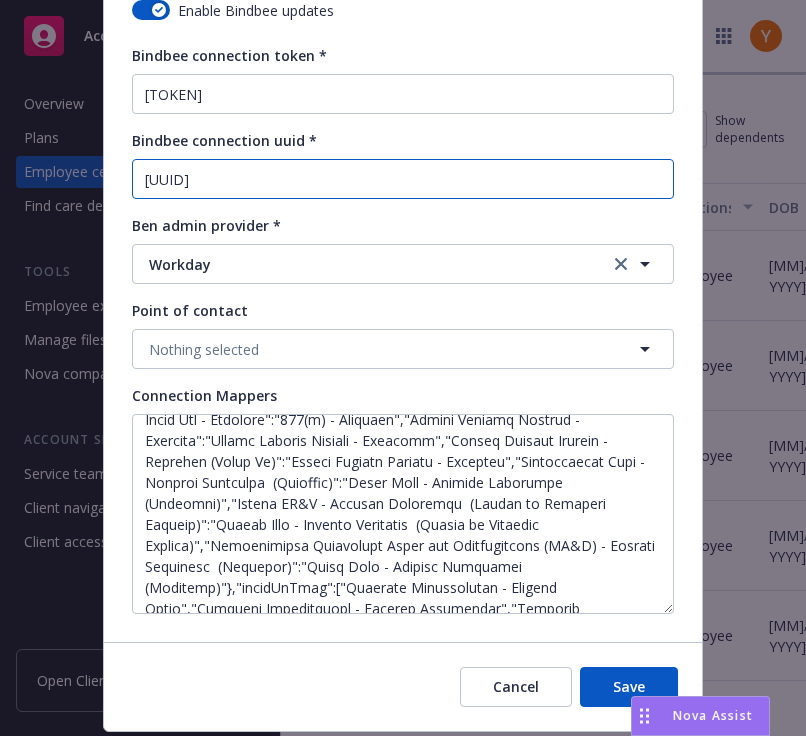 click on "[UUID]" at bounding box center (403, 179) 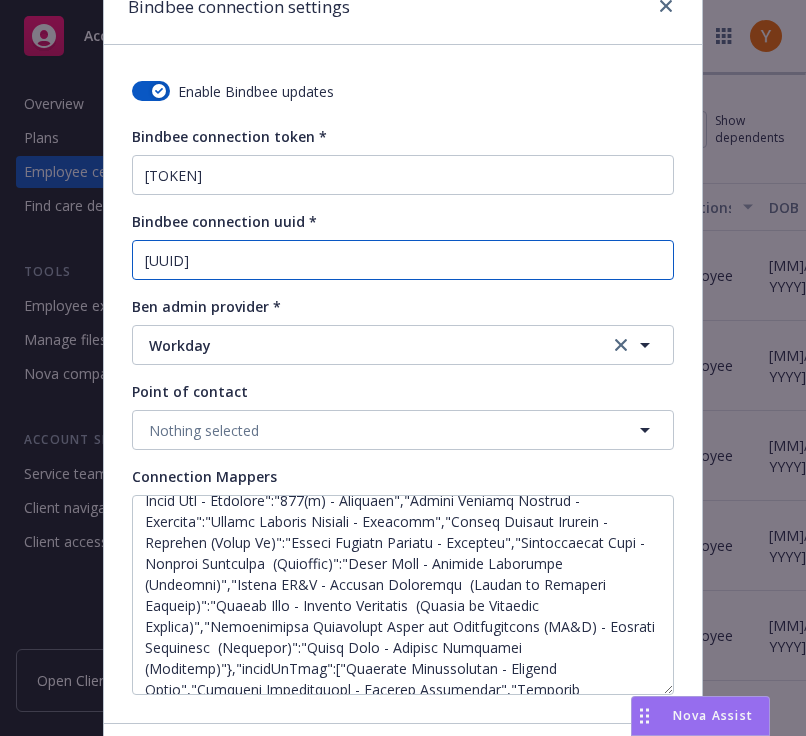 scroll, scrollTop: 0, scrollLeft: 0, axis: both 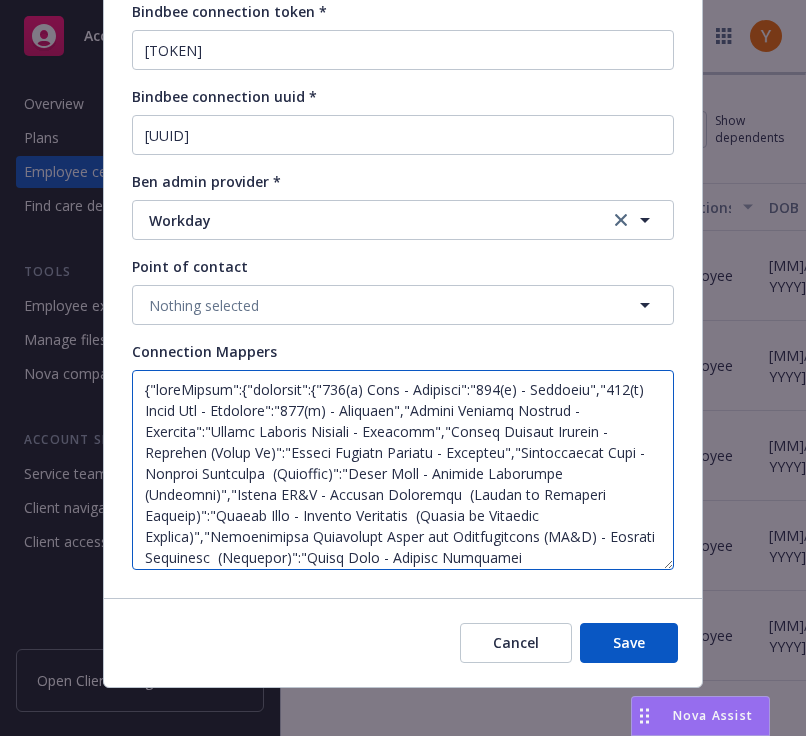 click at bounding box center (403, 470) 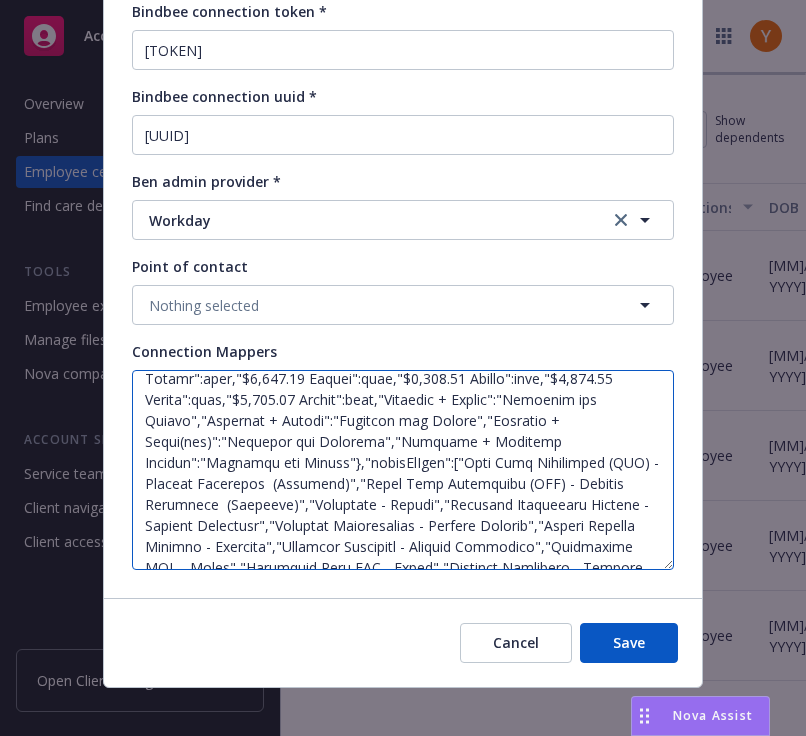 scroll, scrollTop: 826, scrollLeft: 0, axis: vertical 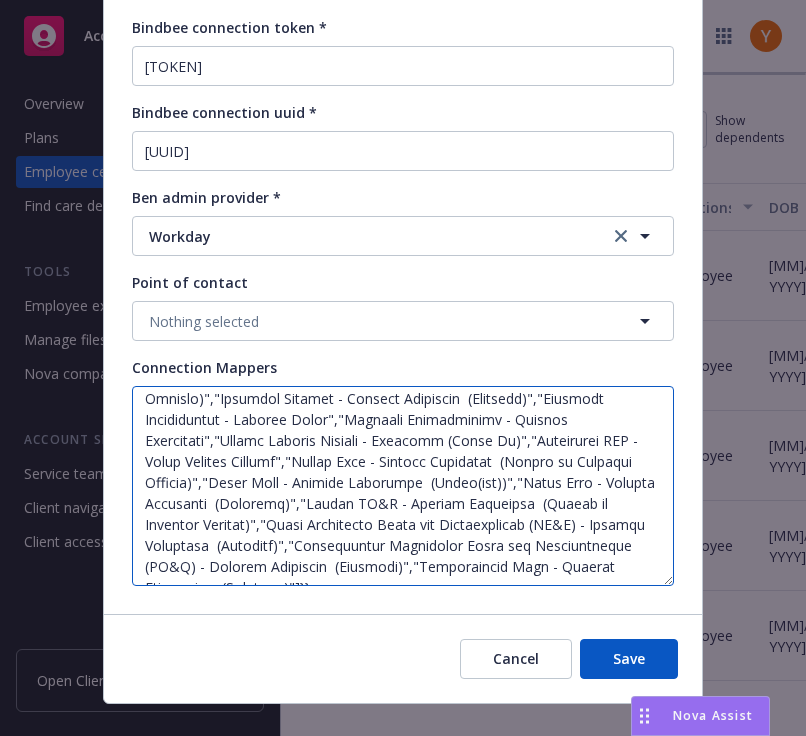 click at bounding box center [403, 486] 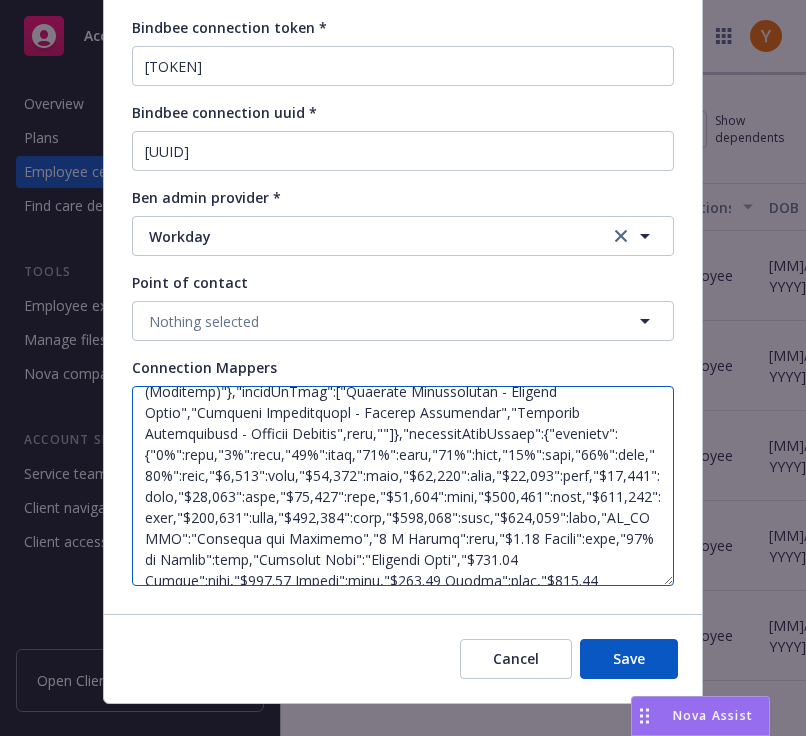 scroll, scrollTop: 0, scrollLeft: 0, axis: both 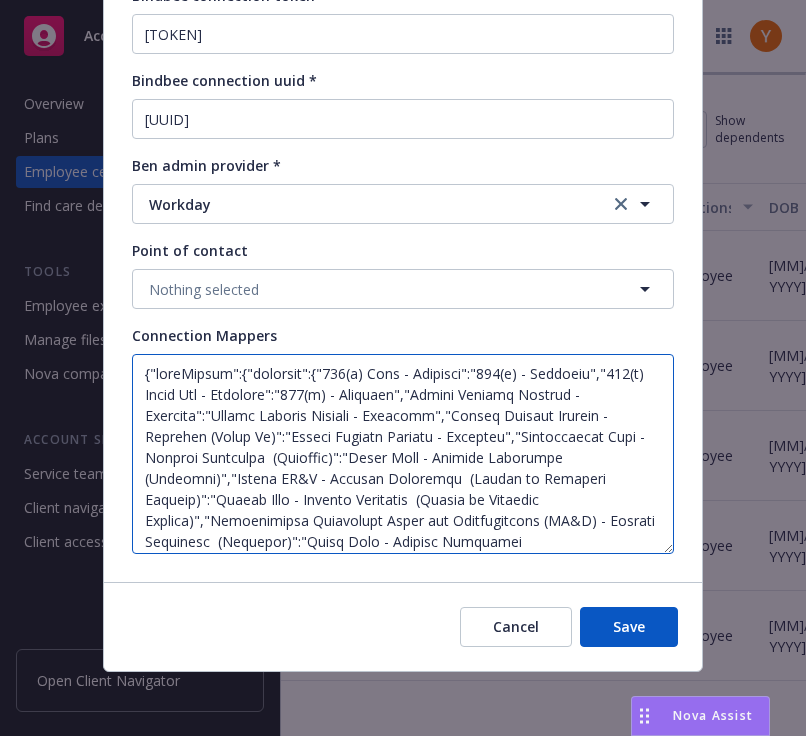 click at bounding box center (403, 454) 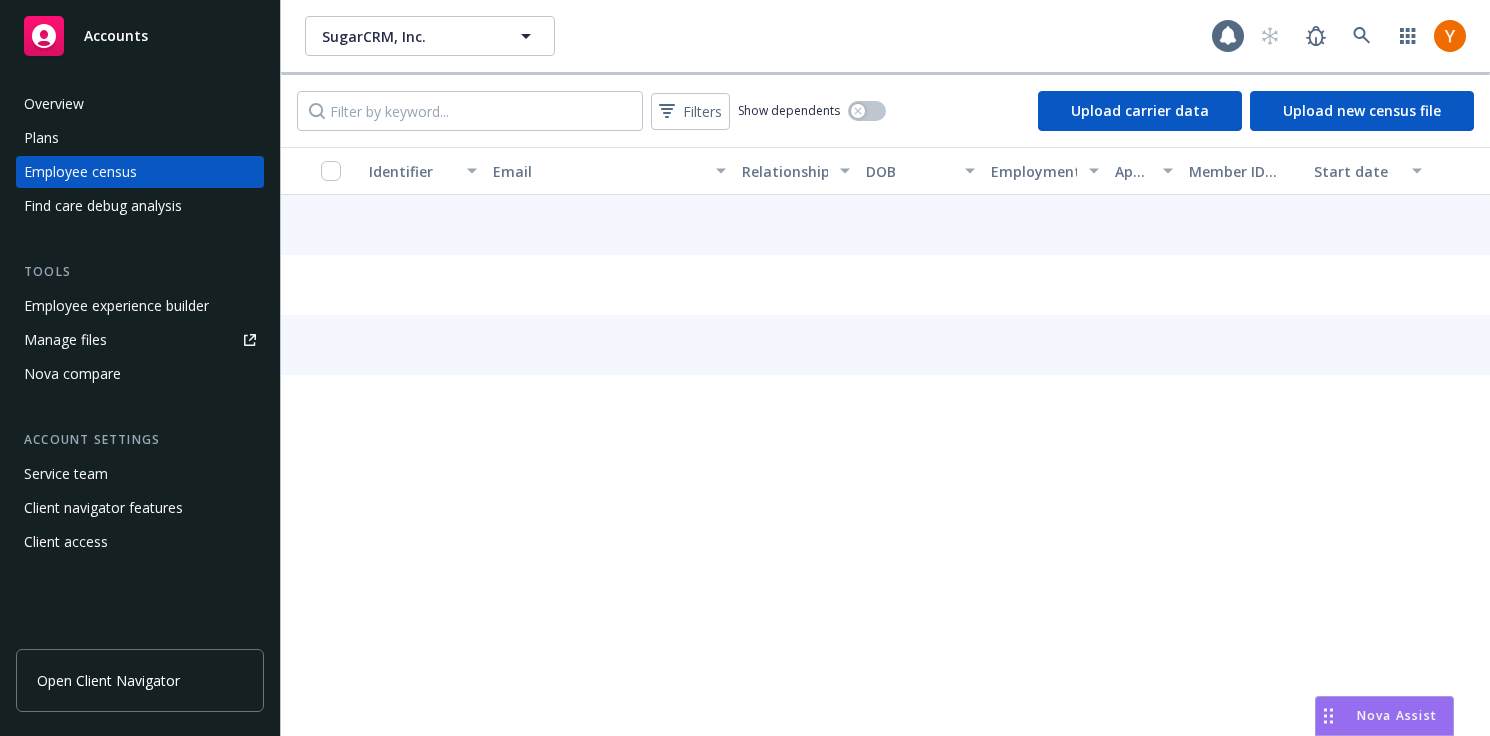 scroll, scrollTop: 0, scrollLeft: 0, axis: both 